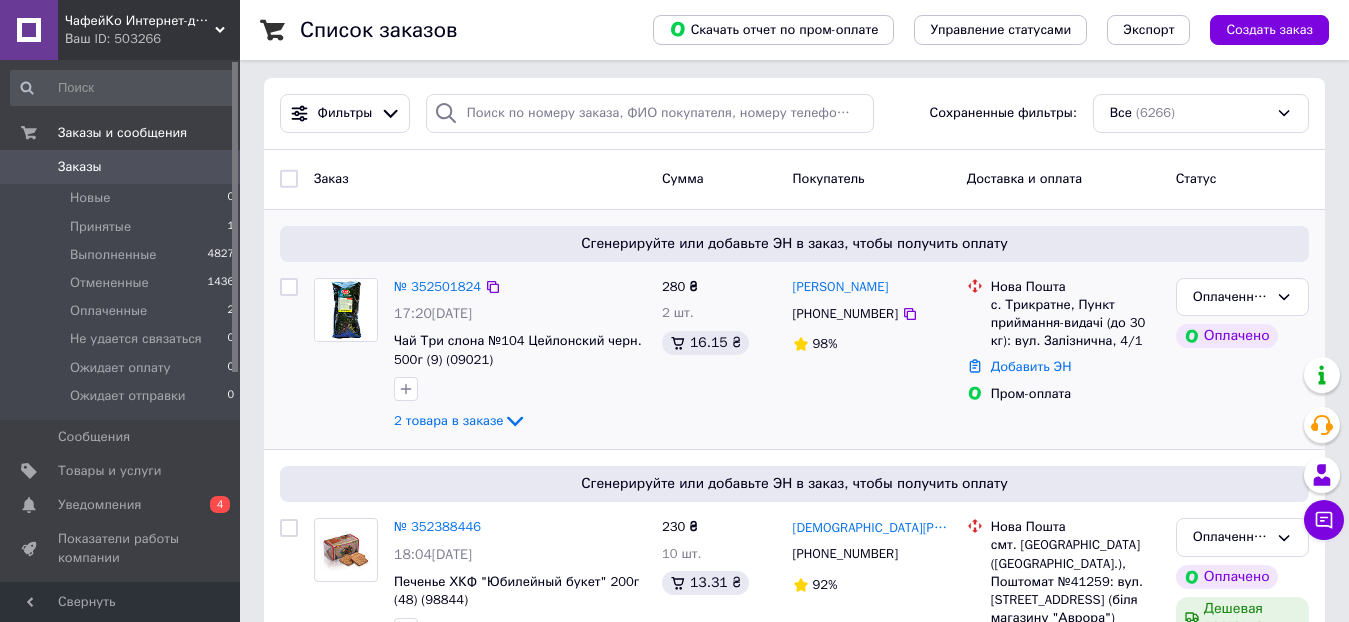 scroll, scrollTop: 100, scrollLeft: 0, axis: vertical 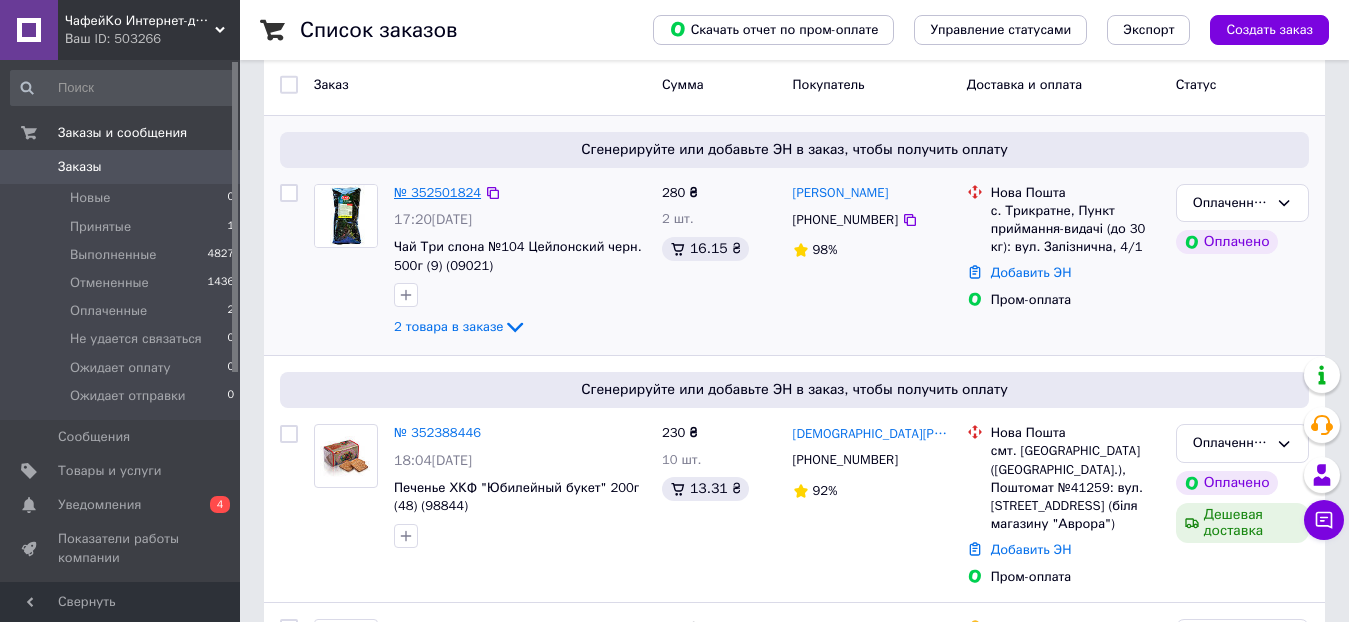 click on "№ 352501824" at bounding box center (437, 192) 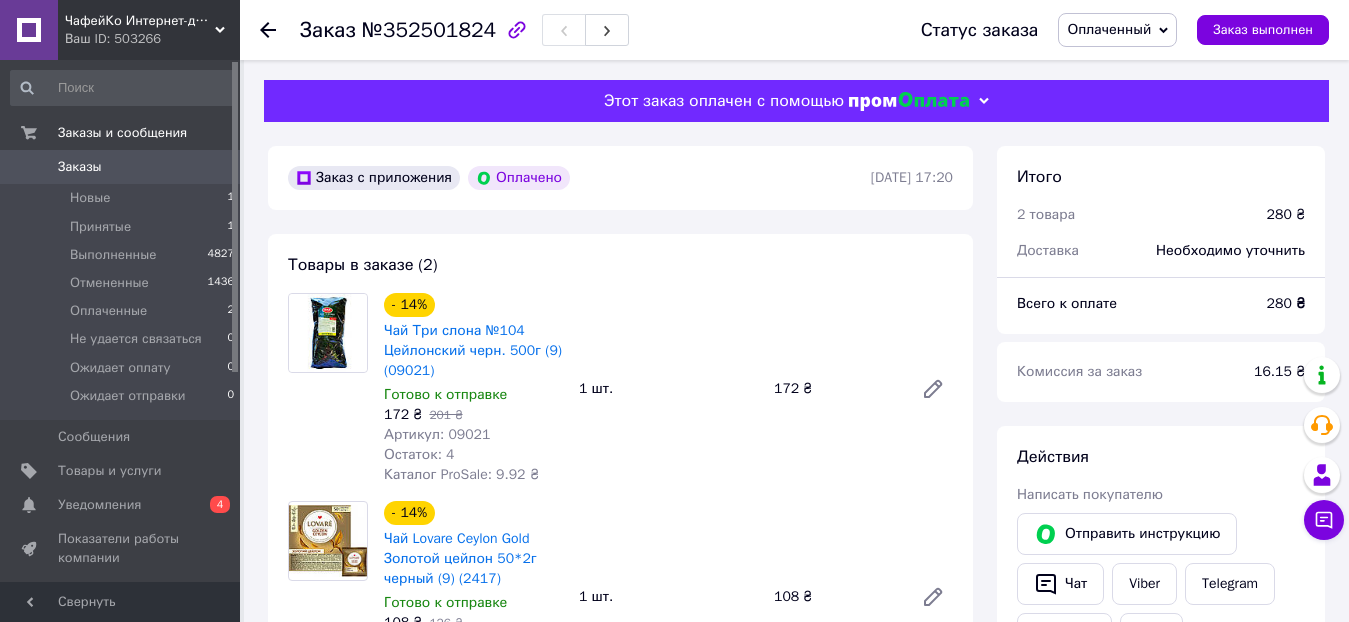 click on "Артикул: 09021" at bounding box center [437, 434] 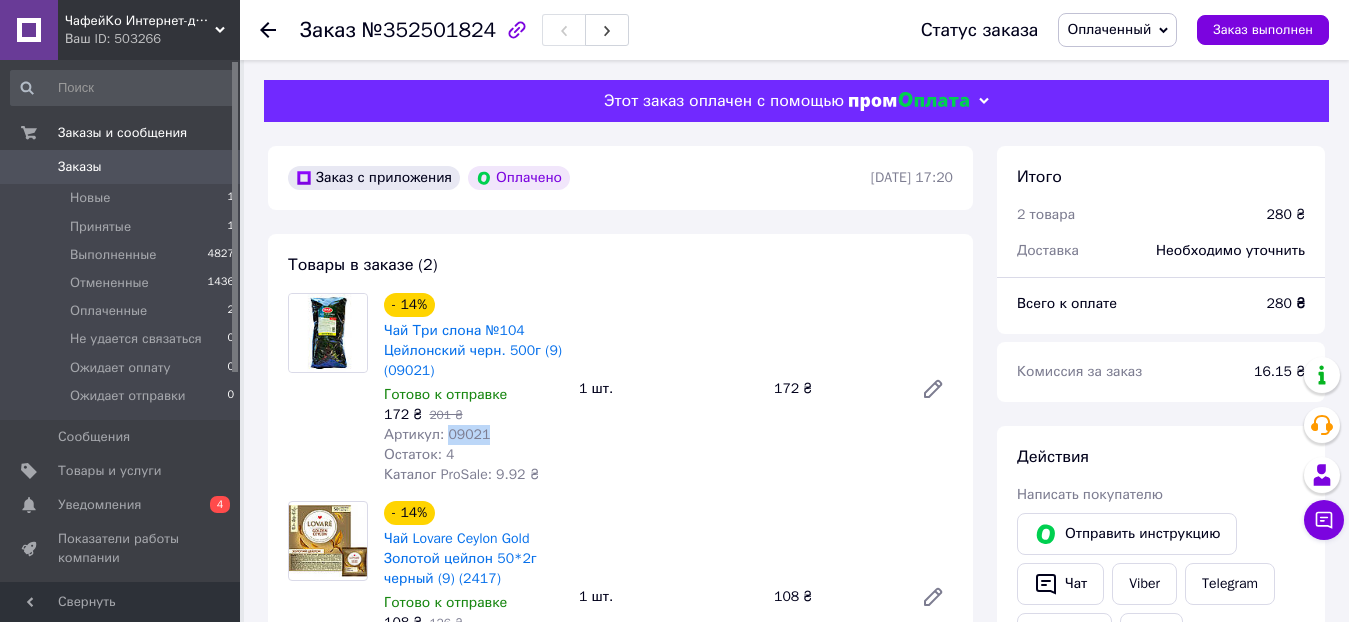 click on "Артикул: 09021" at bounding box center (437, 434) 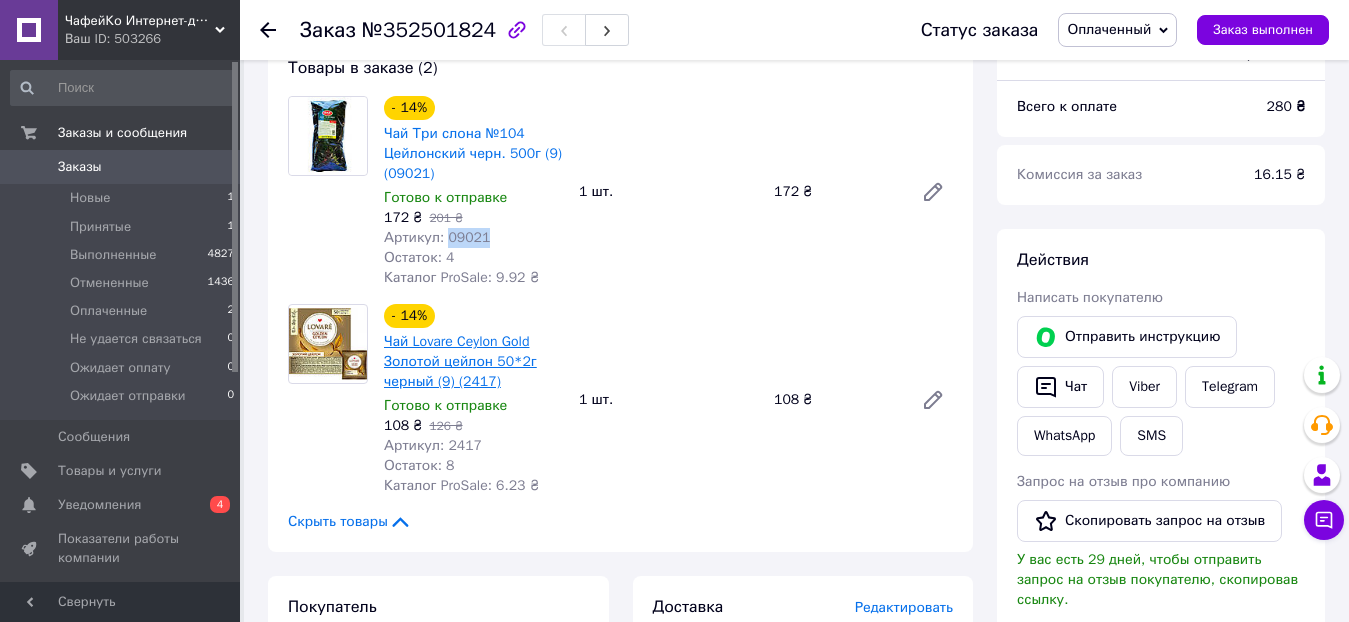 scroll, scrollTop: 200, scrollLeft: 0, axis: vertical 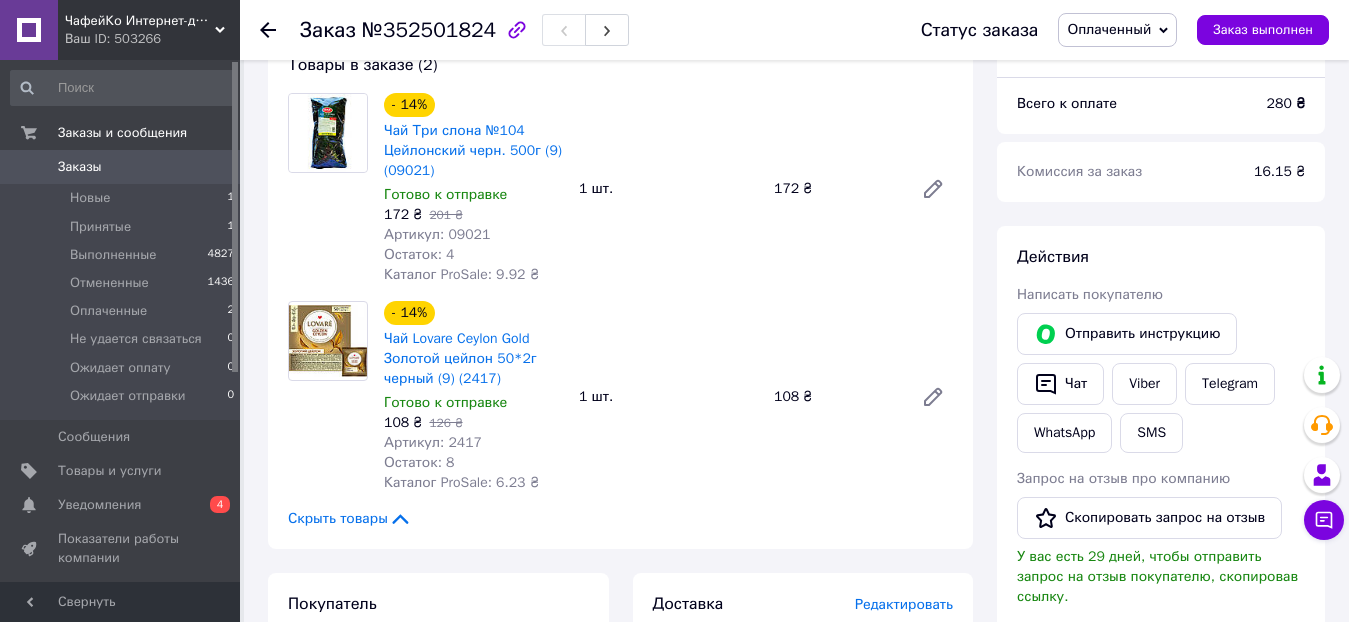 click on "Артикул: 2417" at bounding box center (433, 442) 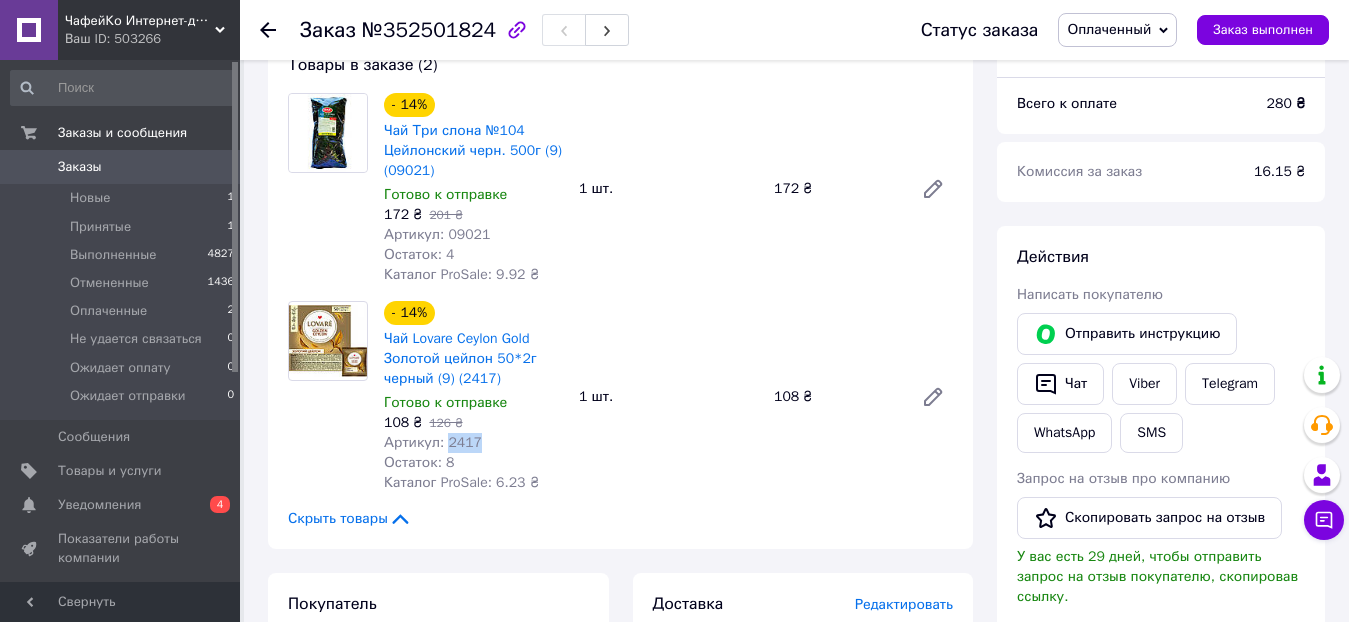 click on "Артикул: 2417" at bounding box center (433, 442) 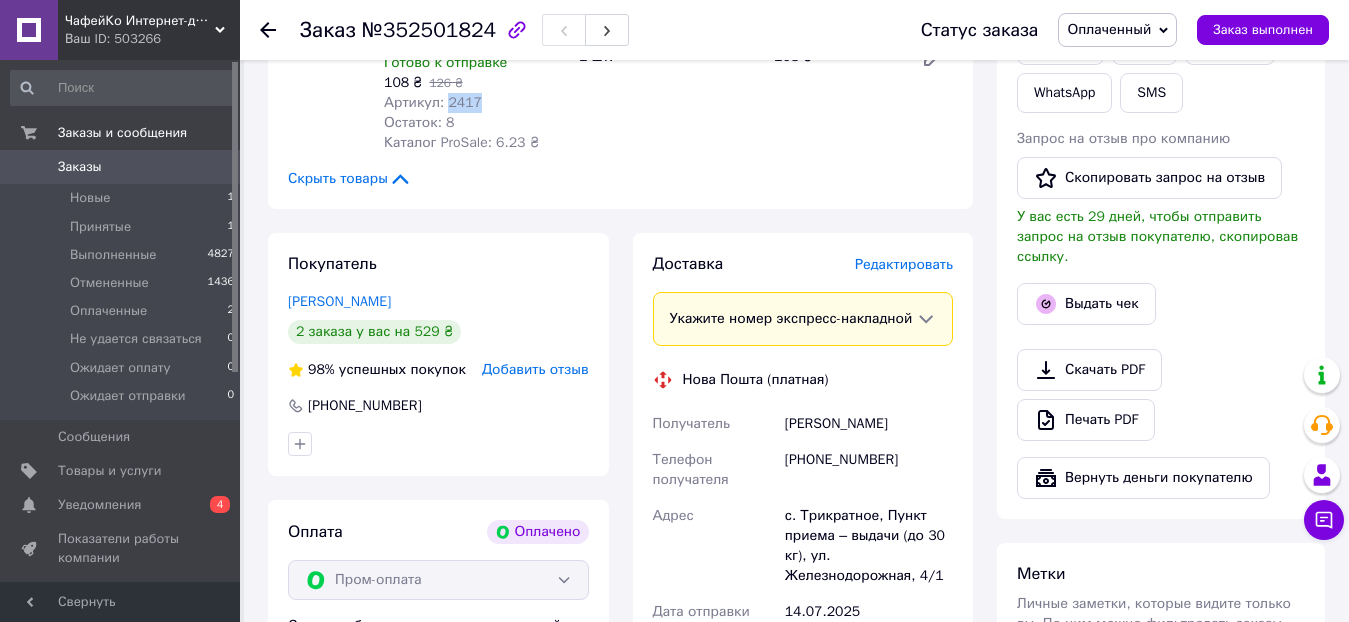 scroll, scrollTop: 600, scrollLeft: 0, axis: vertical 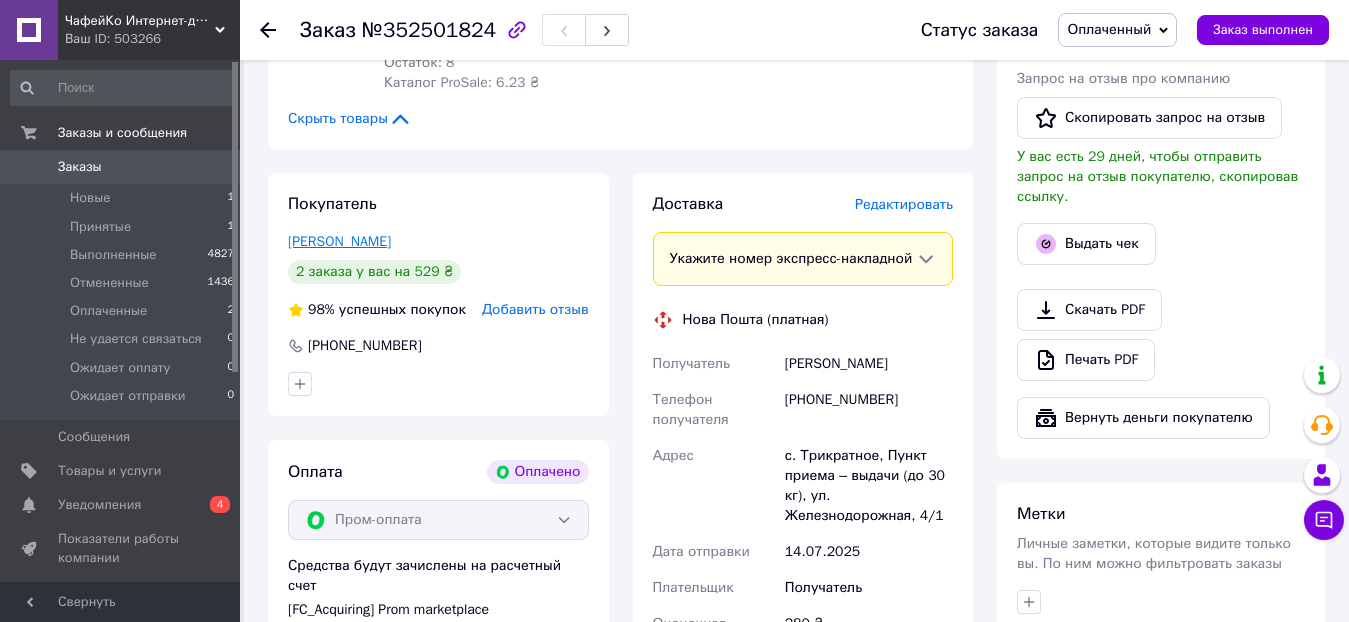 drag, startPoint x: 452, startPoint y: 240, endPoint x: 291, endPoint y: 241, distance: 161.00311 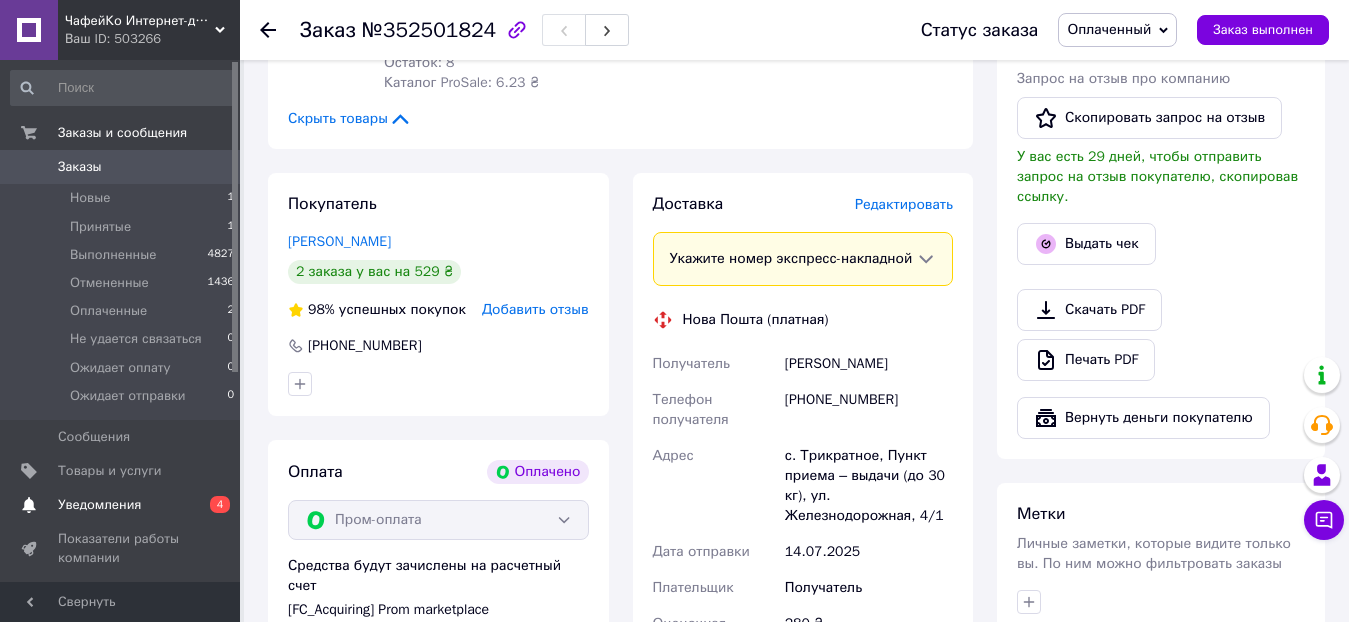 click on "Уведомления" at bounding box center [121, 505] 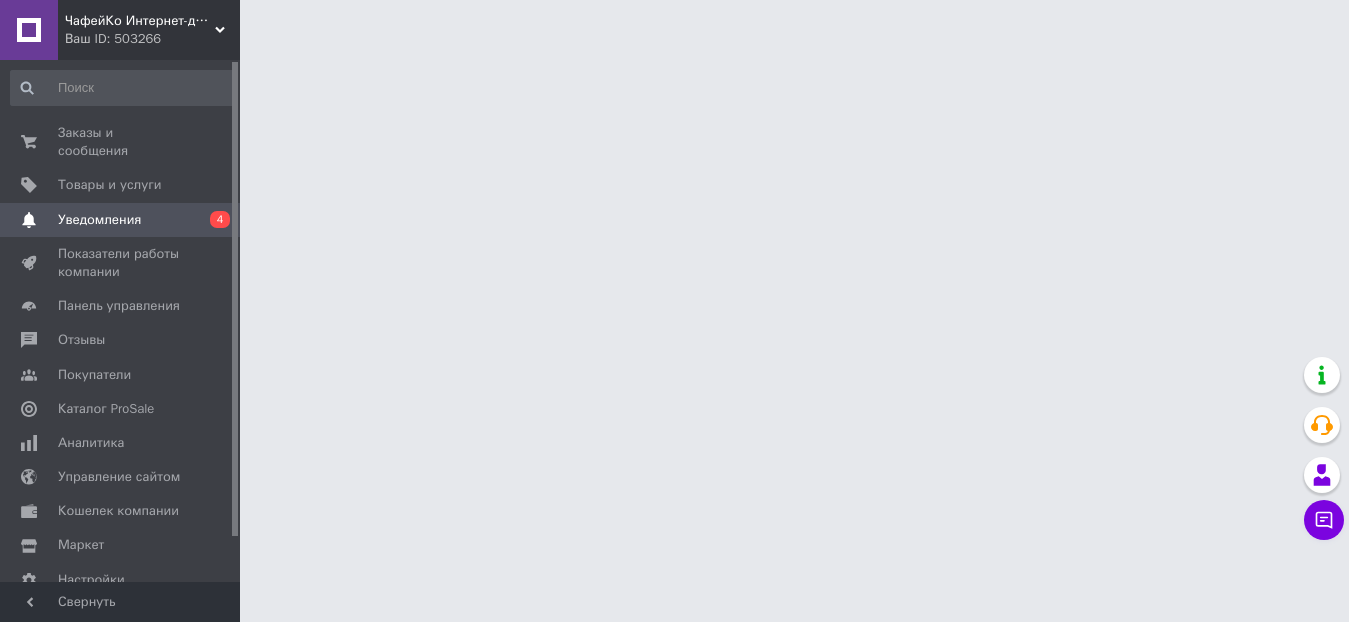 scroll, scrollTop: 0, scrollLeft: 0, axis: both 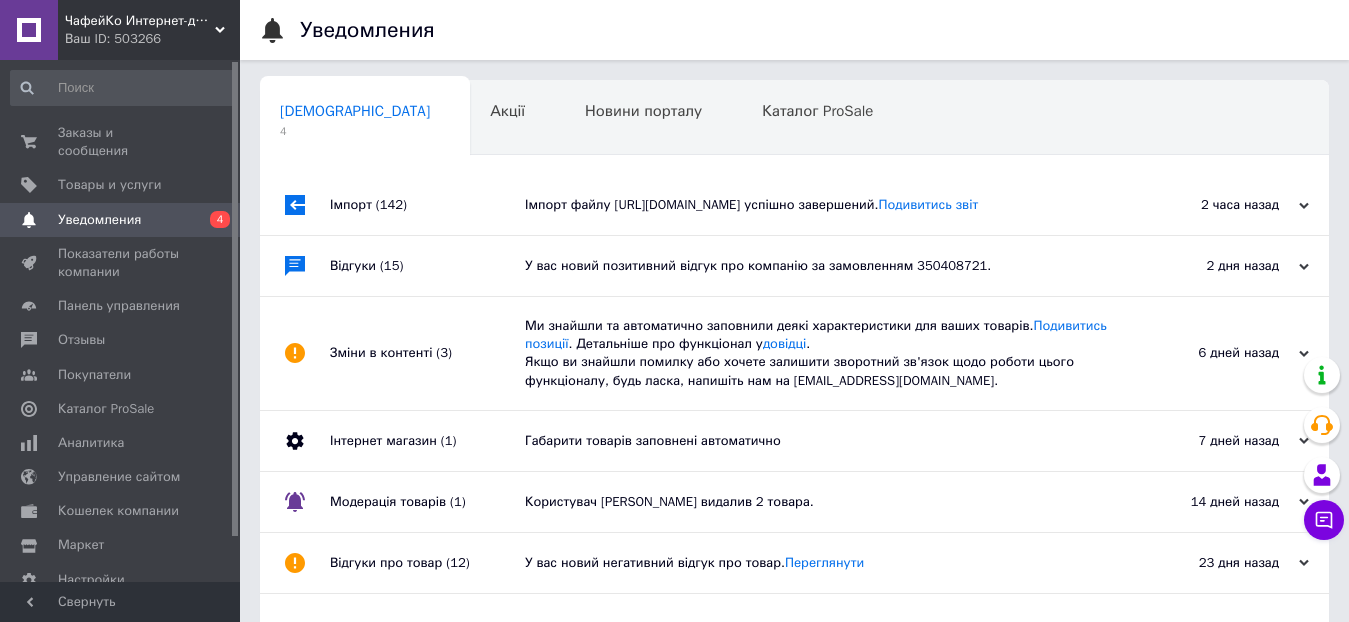 click on "Імпорт файлу [URL][DOMAIN_NAME] успішно завершений.  Подивитись звіт" at bounding box center (817, 205) 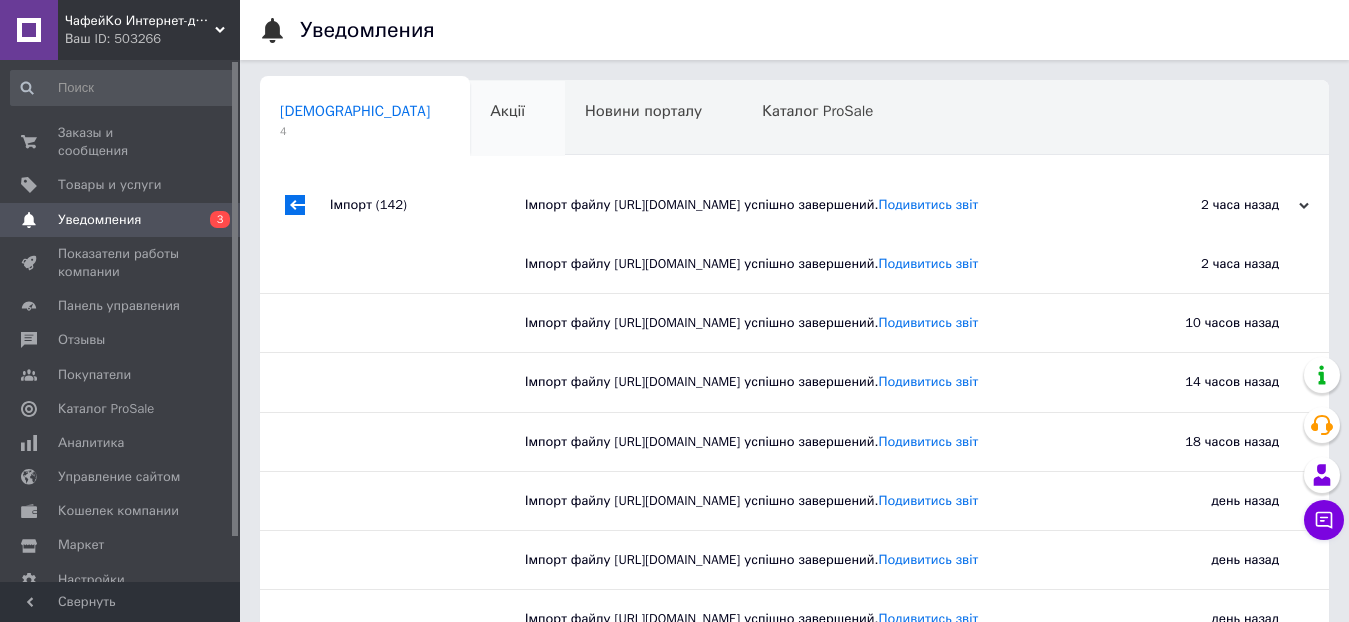 click on "Акції 0" at bounding box center (517, 119) 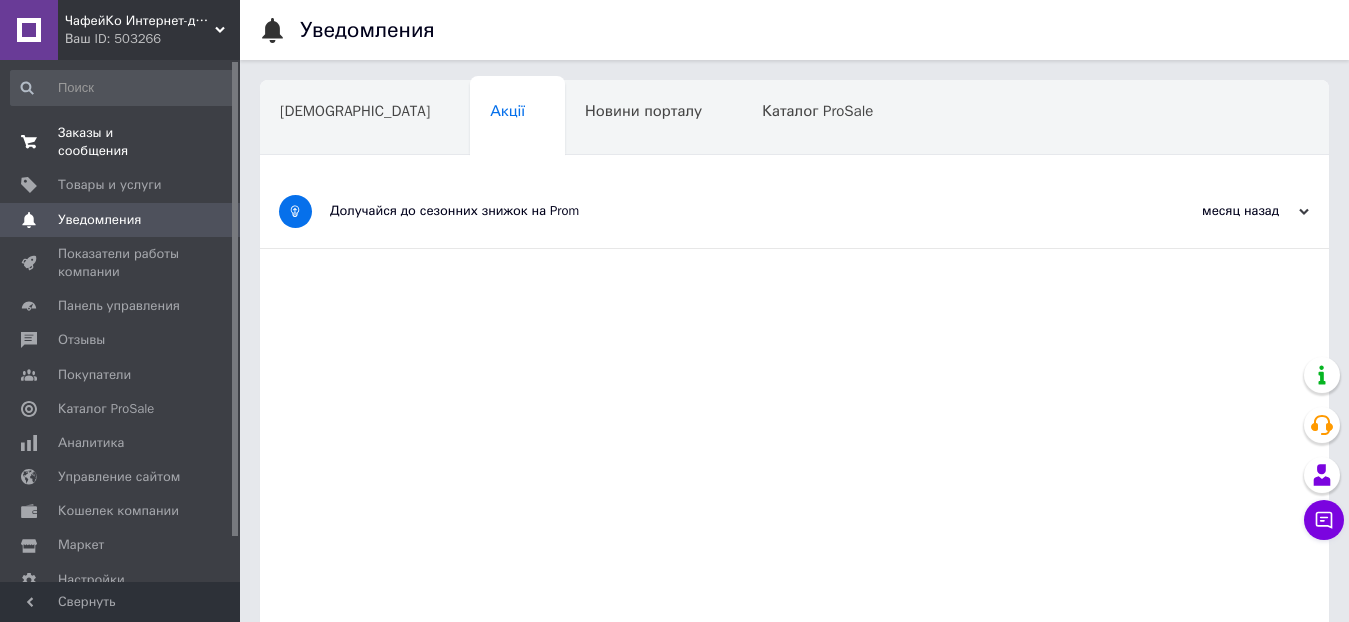 click on "Заказы и сообщения" at bounding box center [121, 142] 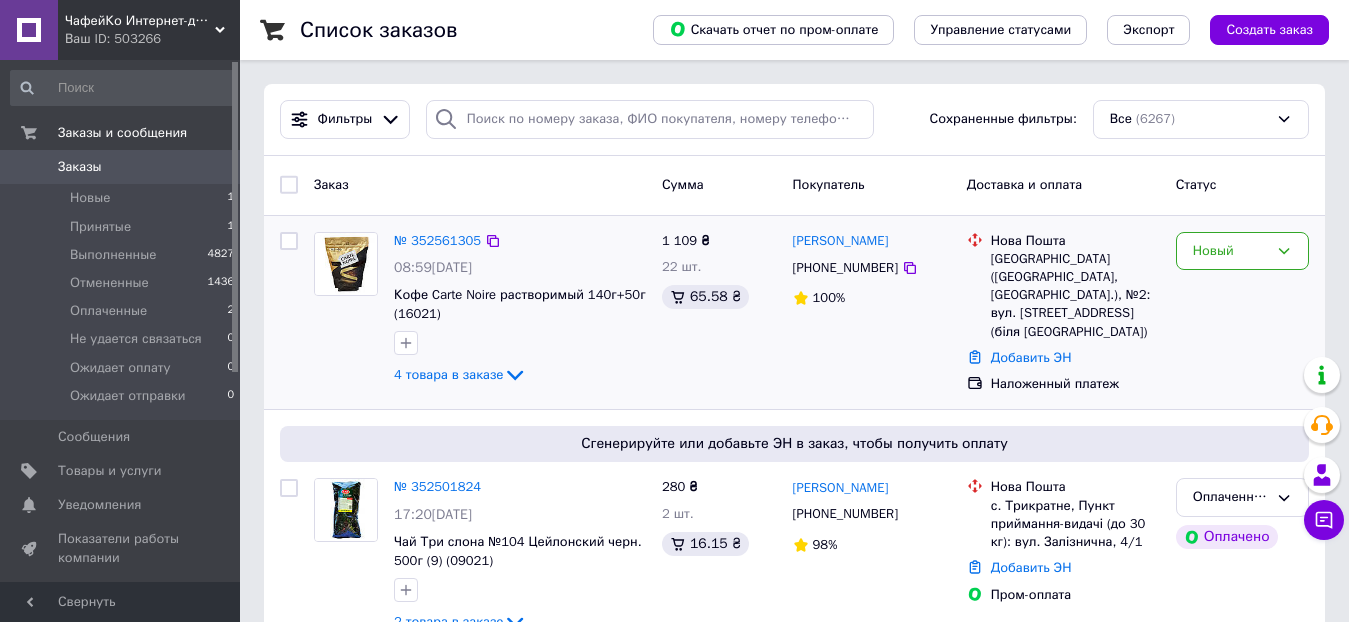 click on "Новый" at bounding box center (1242, 313) 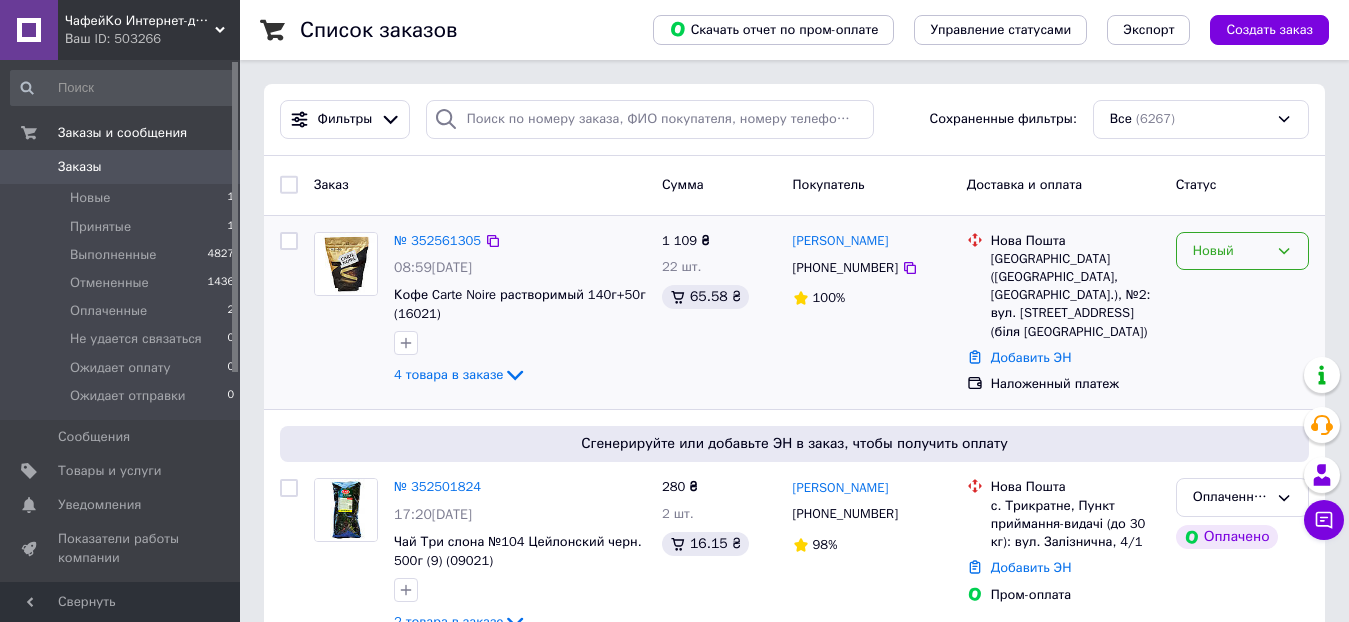 click on "Новый" at bounding box center [1242, 251] 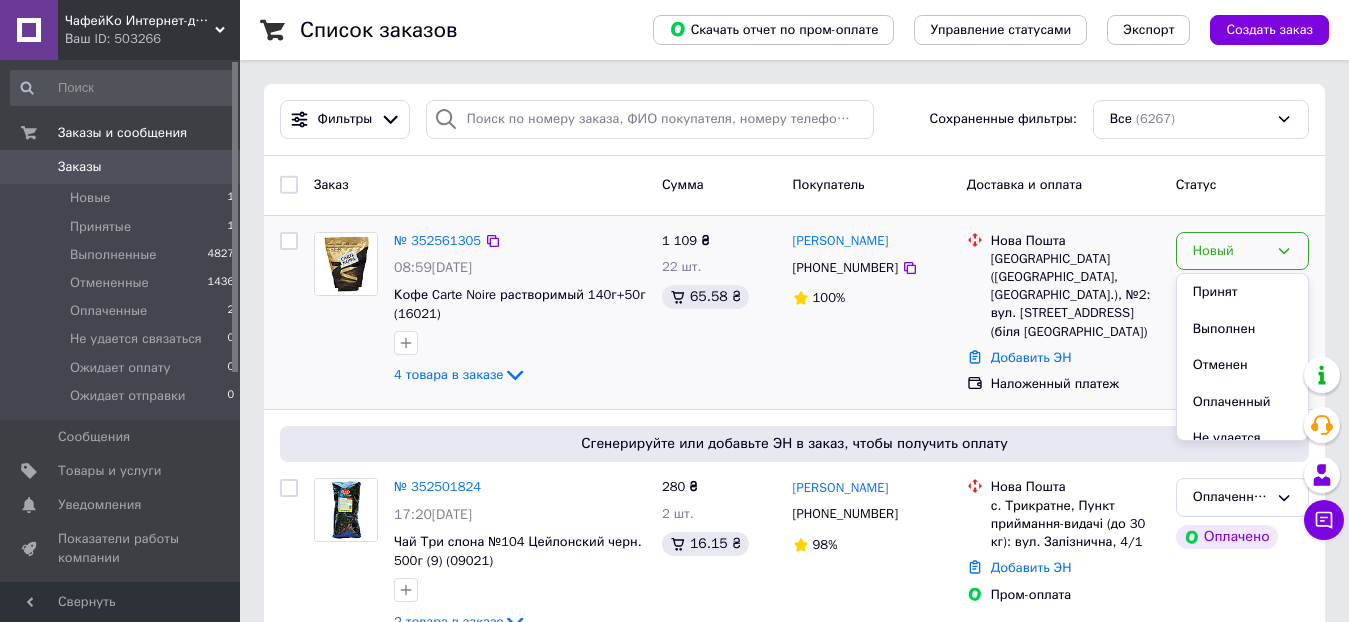 click on "Принят" at bounding box center [1242, 292] 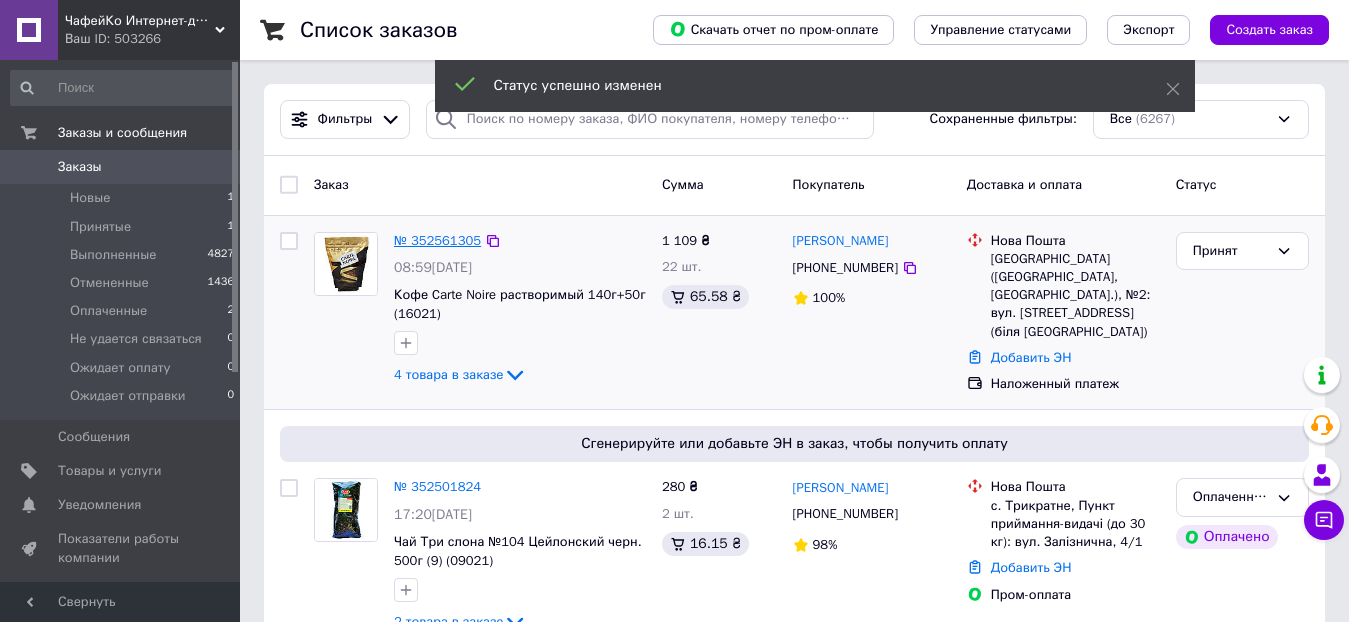 click on "№ 352561305" at bounding box center [437, 240] 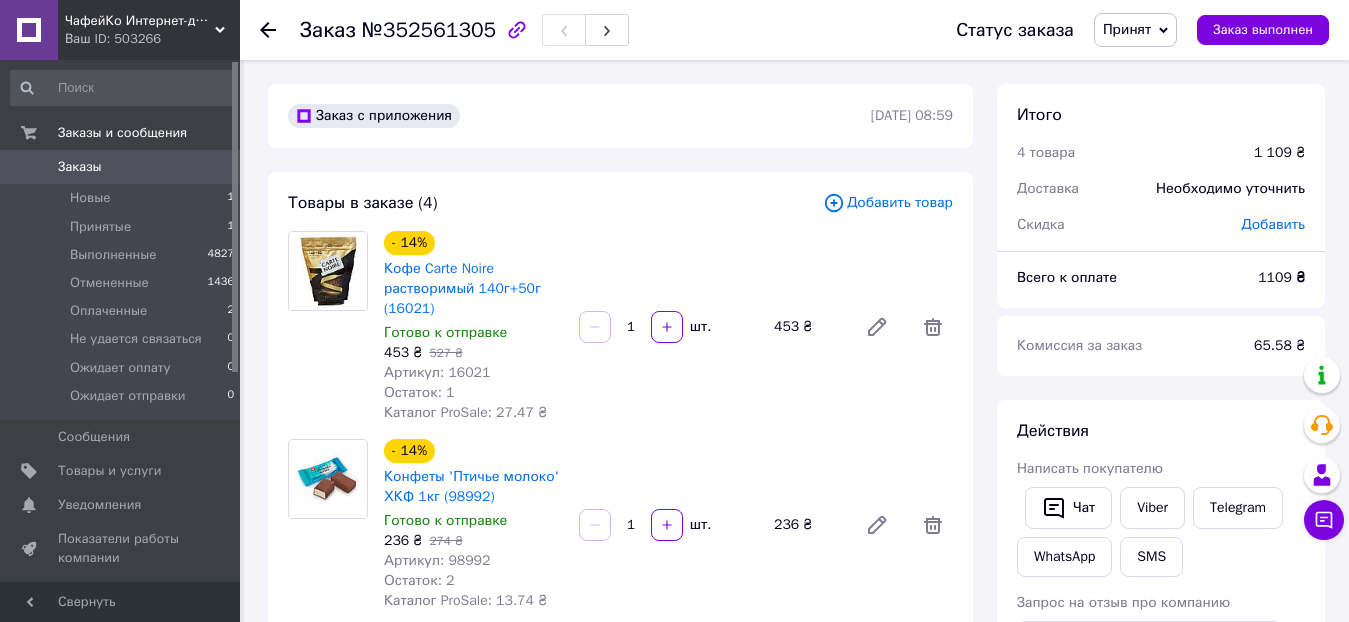 click on "Артикул: 16021" at bounding box center [437, 372] 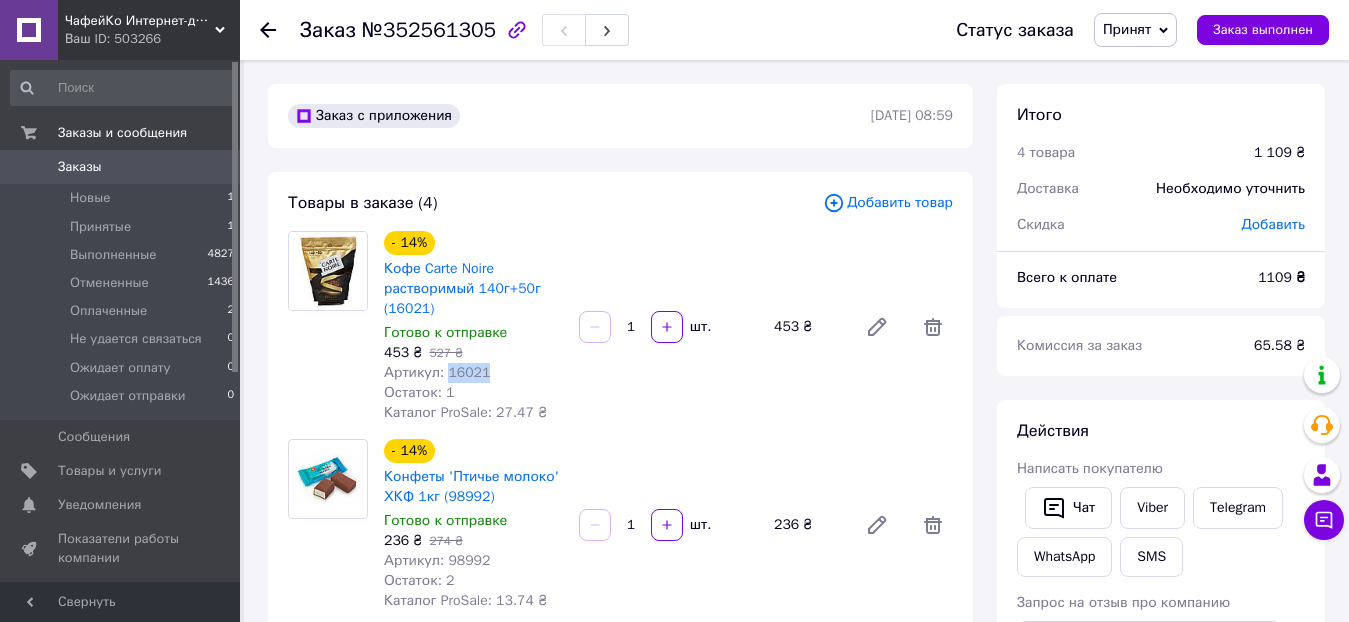 click on "Артикул: 16021" at bounding box center (437, 372) 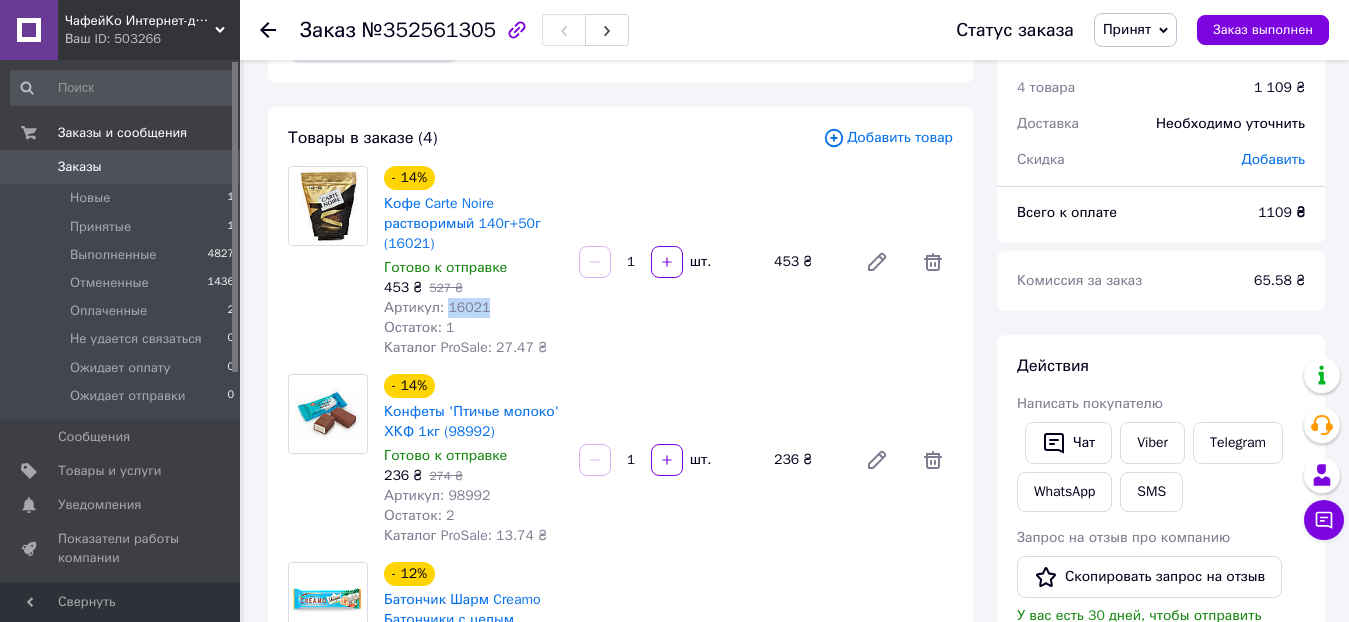 scroll, scrollTop: 100, scrollLeft: 0, axis: vertical 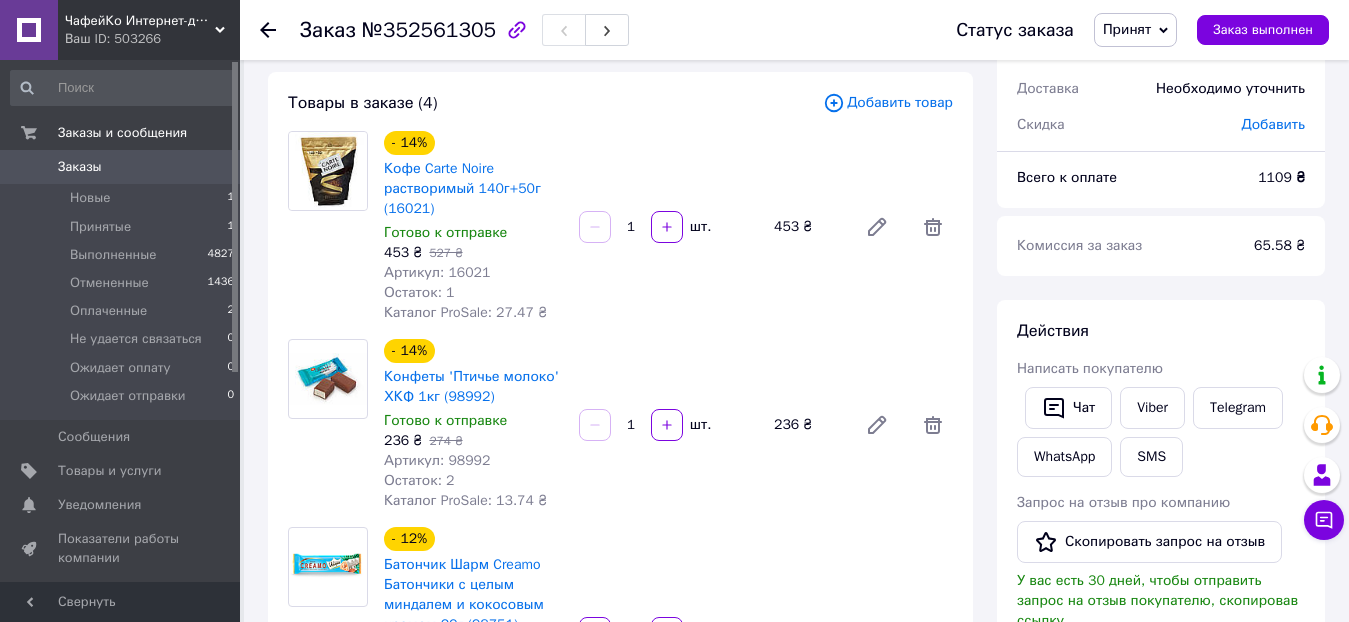 click on "Артикул: 98992" at bounding box center (437, 460) 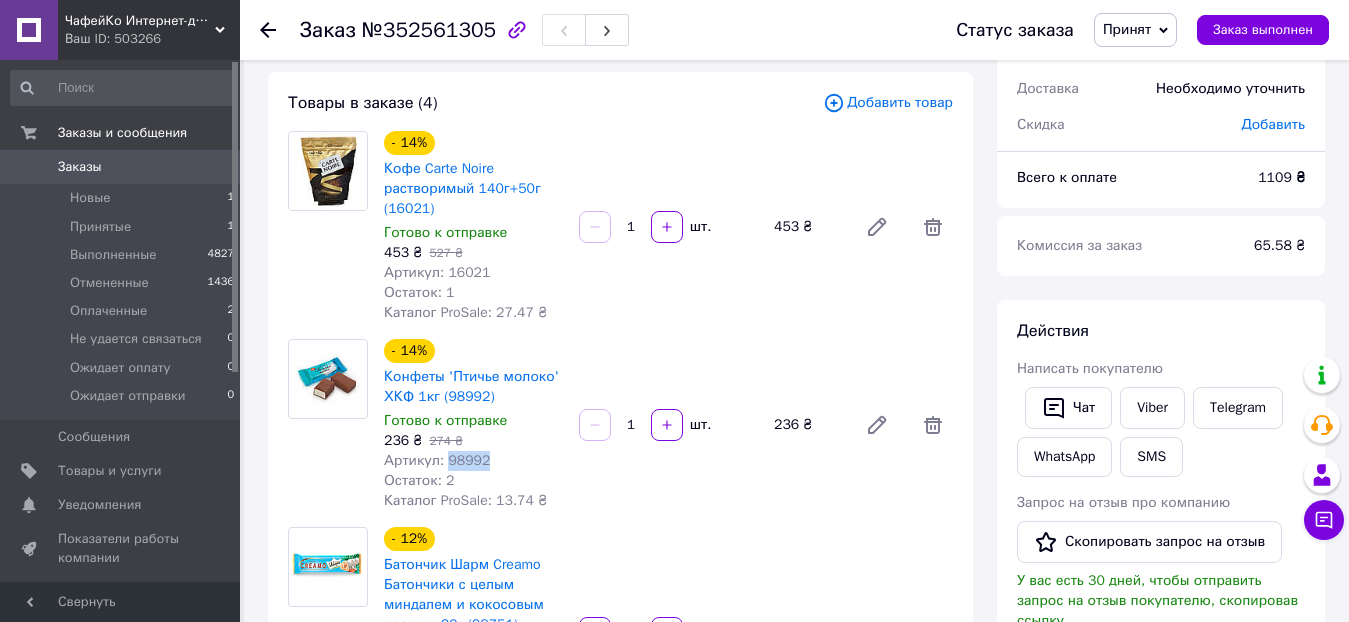 click on "Артикул: 98992" at bounding box center (437, 460) 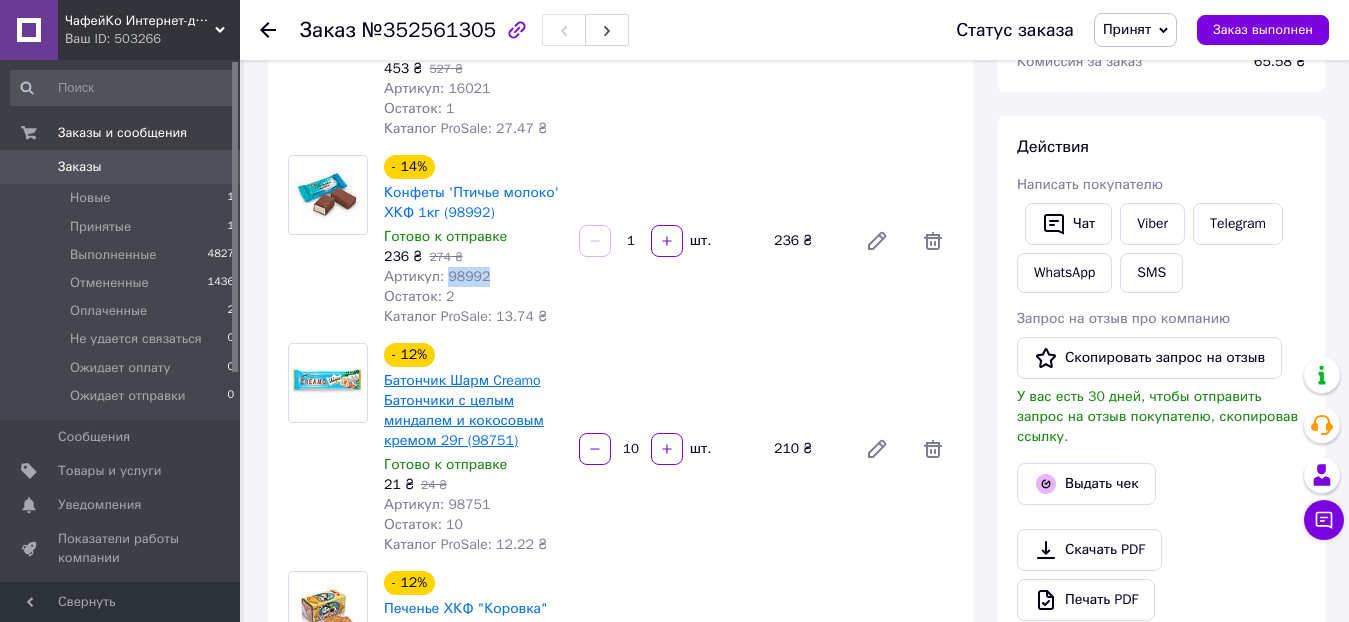 scroll, scrollTop: 300, scrollLeft: 0, axis: vertical 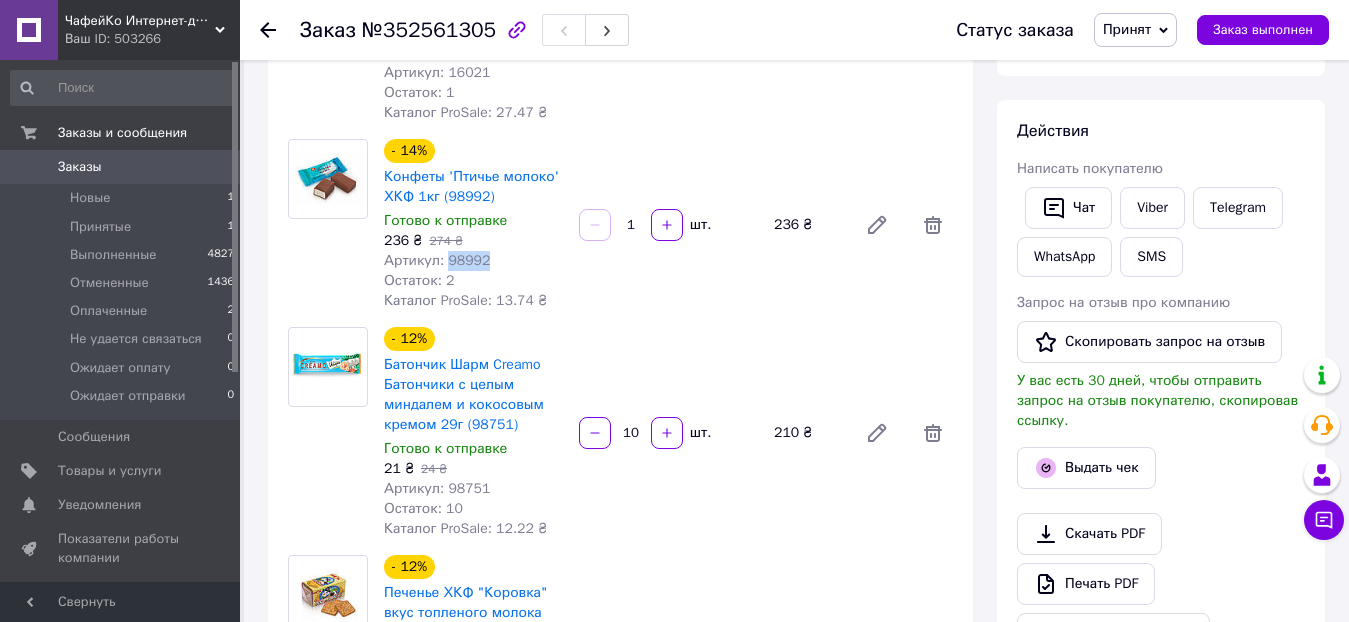 click on "Артикул: 98751" at bounding box center (437, 488) 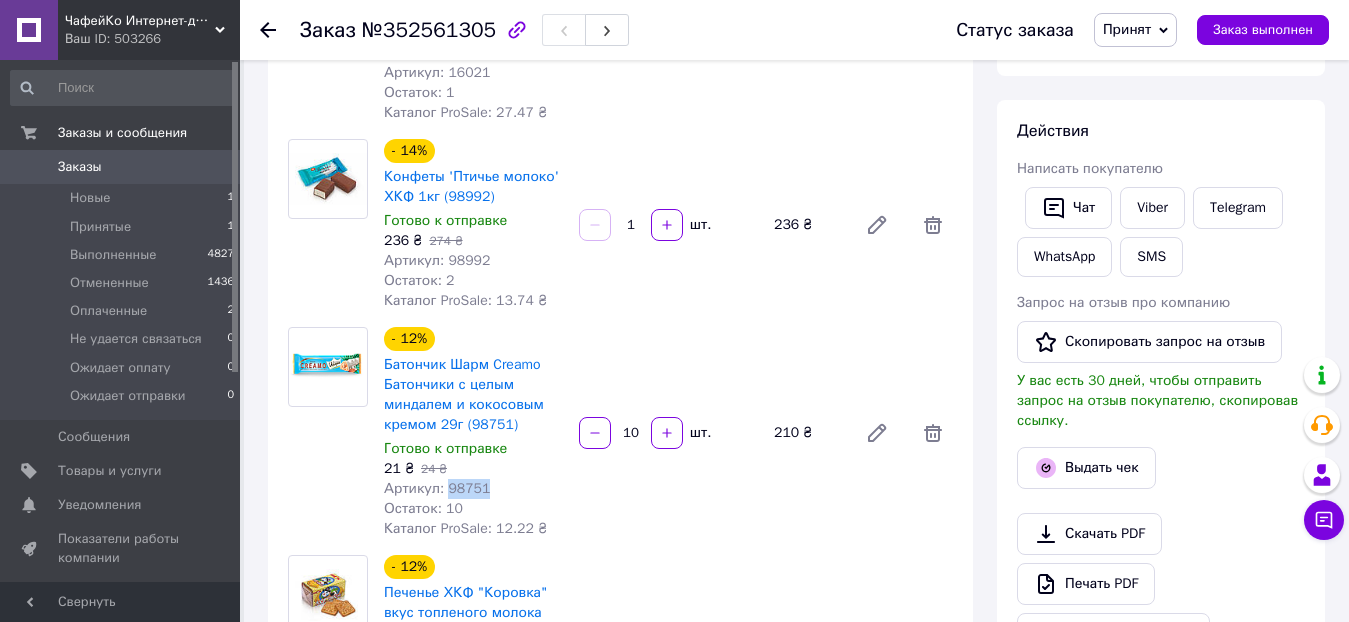 click on "Артикул: 98751" at bounding box center [437, 488] 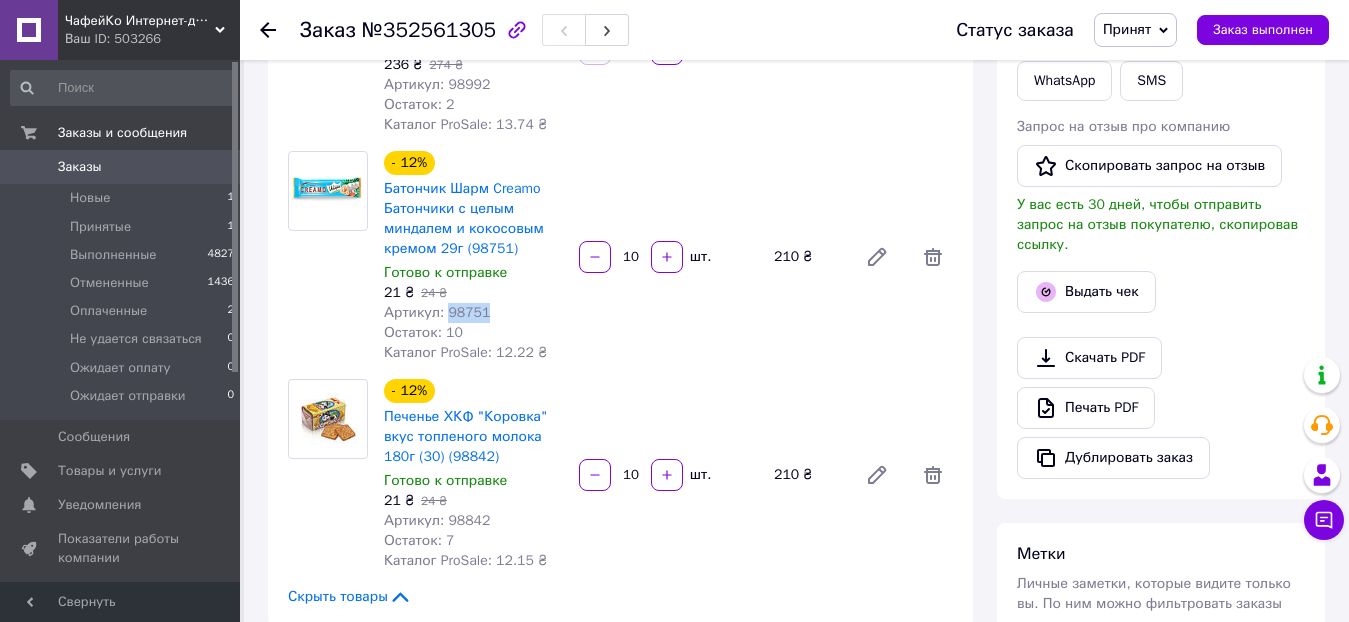 scroll, scrollTop: 500, scrollLeft: 0, axis: vertical 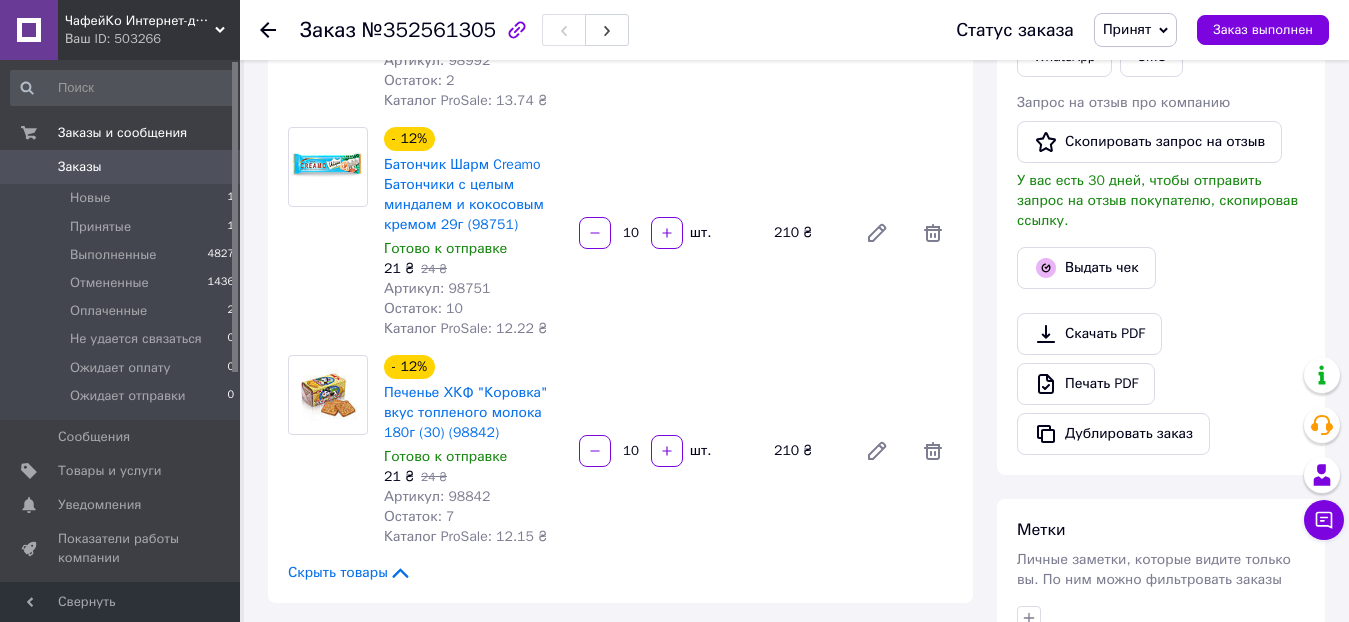 click on "Артикул: 98842" at bounding box center (437, 496) 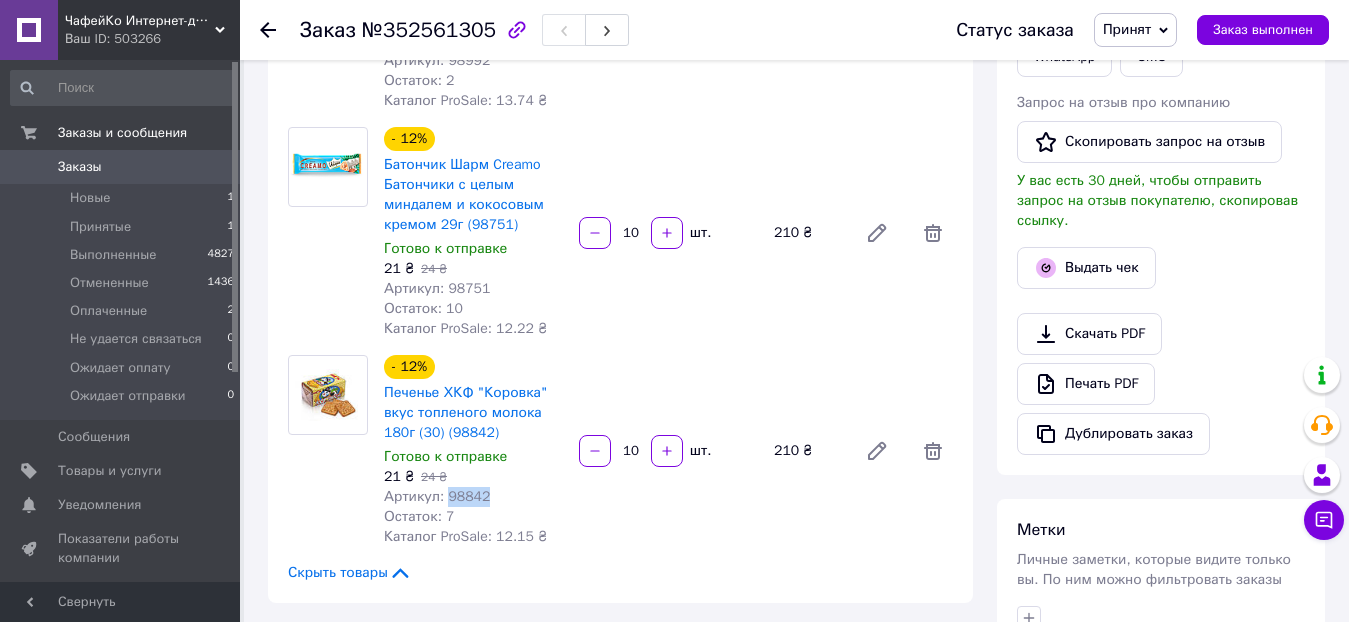 click on "Артикул: 98842" at bounding box center [437, 496] 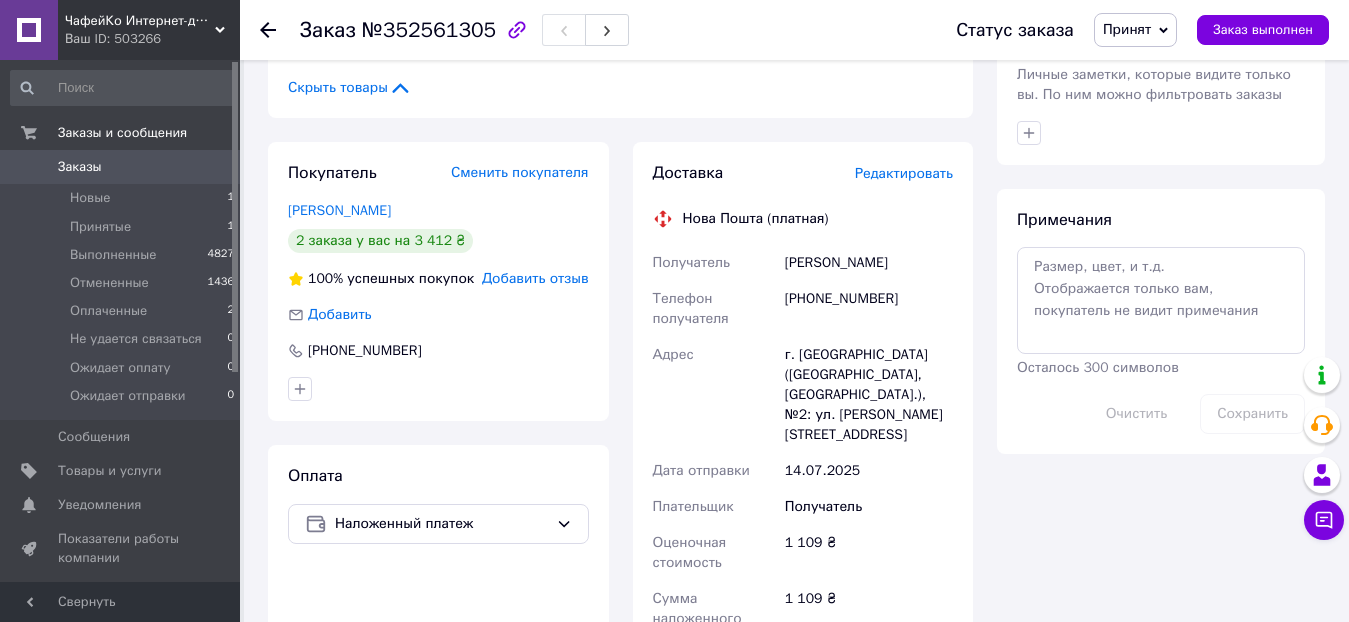 scroll, scrollTop: 1000, scrollLeft: 0, axis: vertical 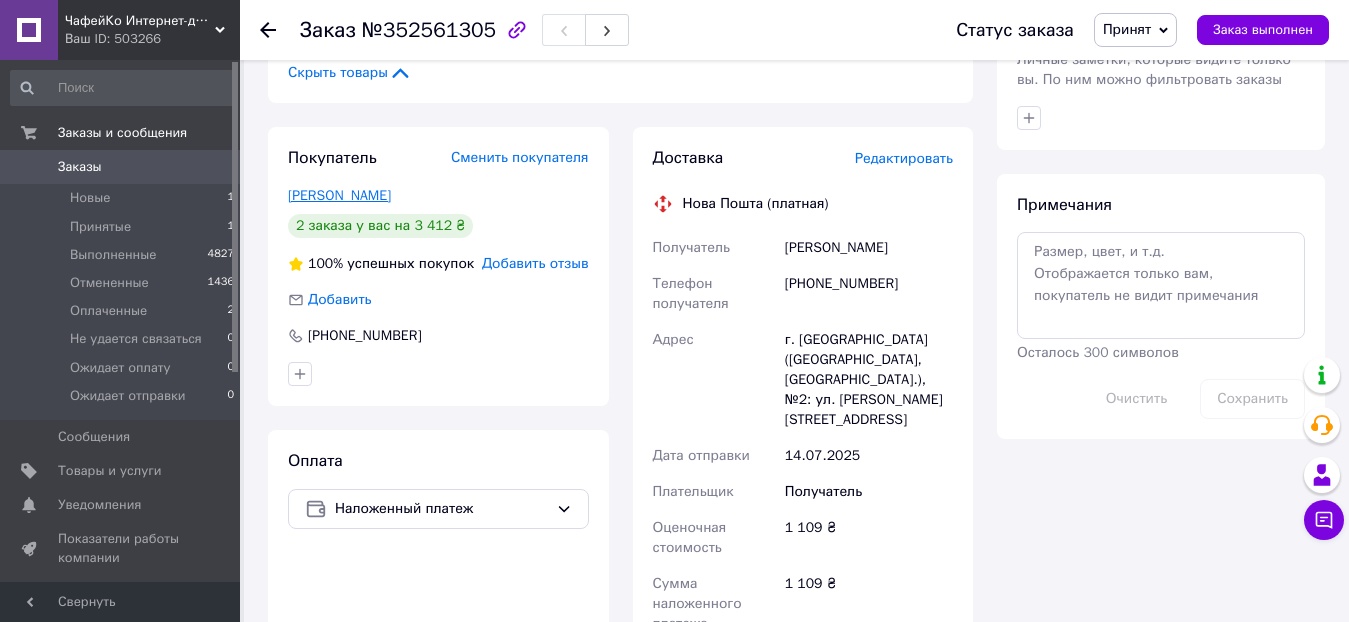 drag, startPoint x: 427, startPoint y: 200, endPoint x: 288, endPoint y: 195, distance: 139.0899 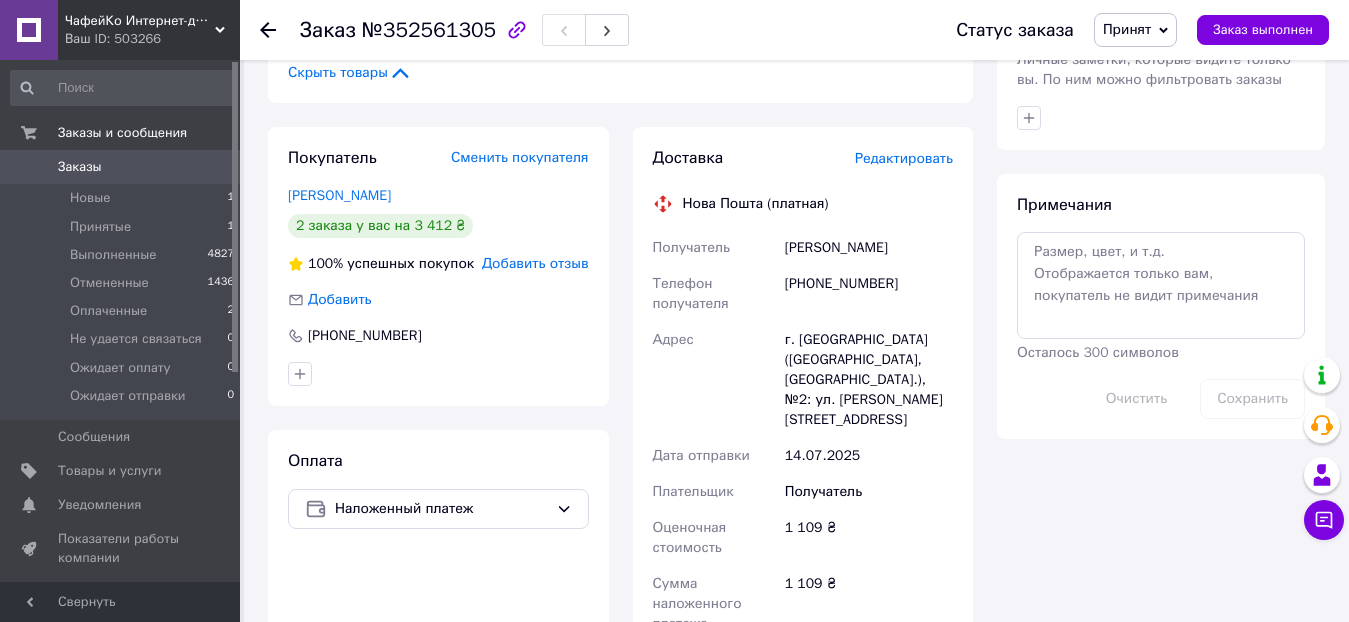 click on "ЧафейКо Интернет-дистрибьютор Ваш ID: 503266 Сайт ЧафейКо Интернет-дистрибьютор Кабинет покупателя Проверить состояние системы Страница на портале Справка Выйти Заказы и сообщения Заказы 0 Новые 1 Принятые 1 Выполненные 4827 Отмененные 1436 Оплаченные 2 Не удается связаться 0 Ожидает оплату 0 Ожидает отправки 0 Сообщения 0 Товары и услуги Уведомления 0 Показатели работы компании Панель управления Отзывы Покупатели Каталог ProSale Аналитика Управление сайтом Кошелек компании Маркет Настройки Тарифы и счета Prom топ - 14%" at bounding box center (674, 191) 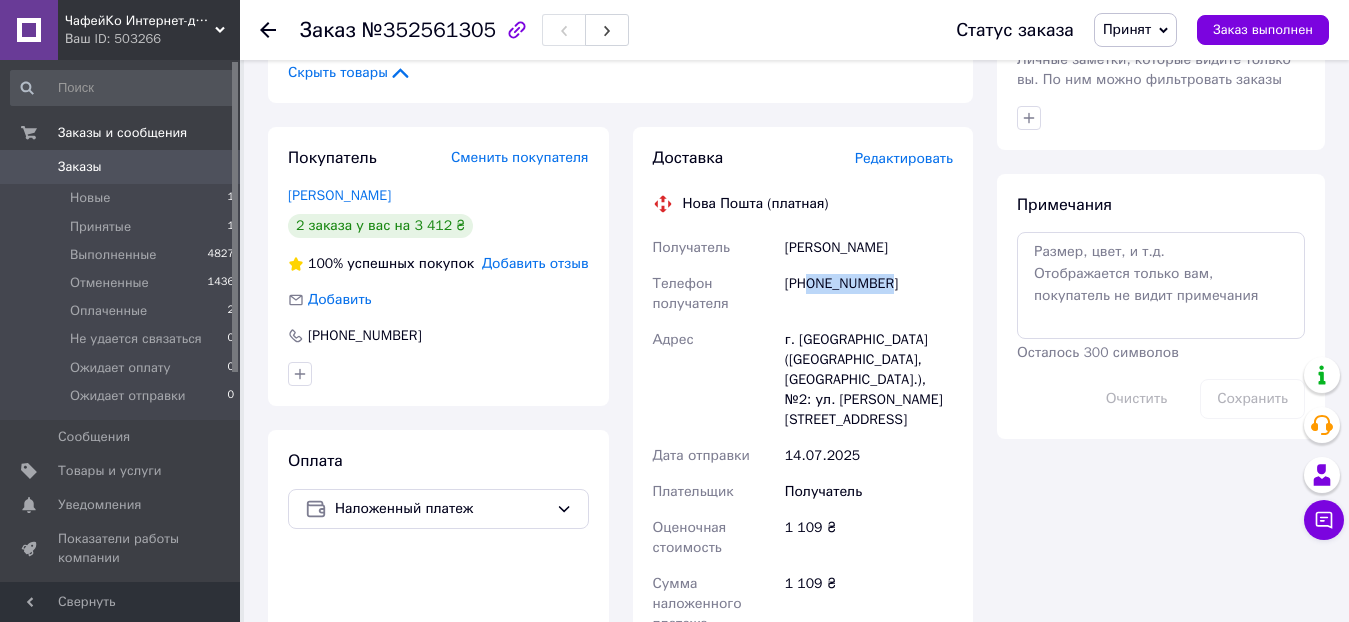 drag, startPoint x: 887, startPoint y: 281, endPoint x: 808, endPoint y: 289, distance: 79.40403 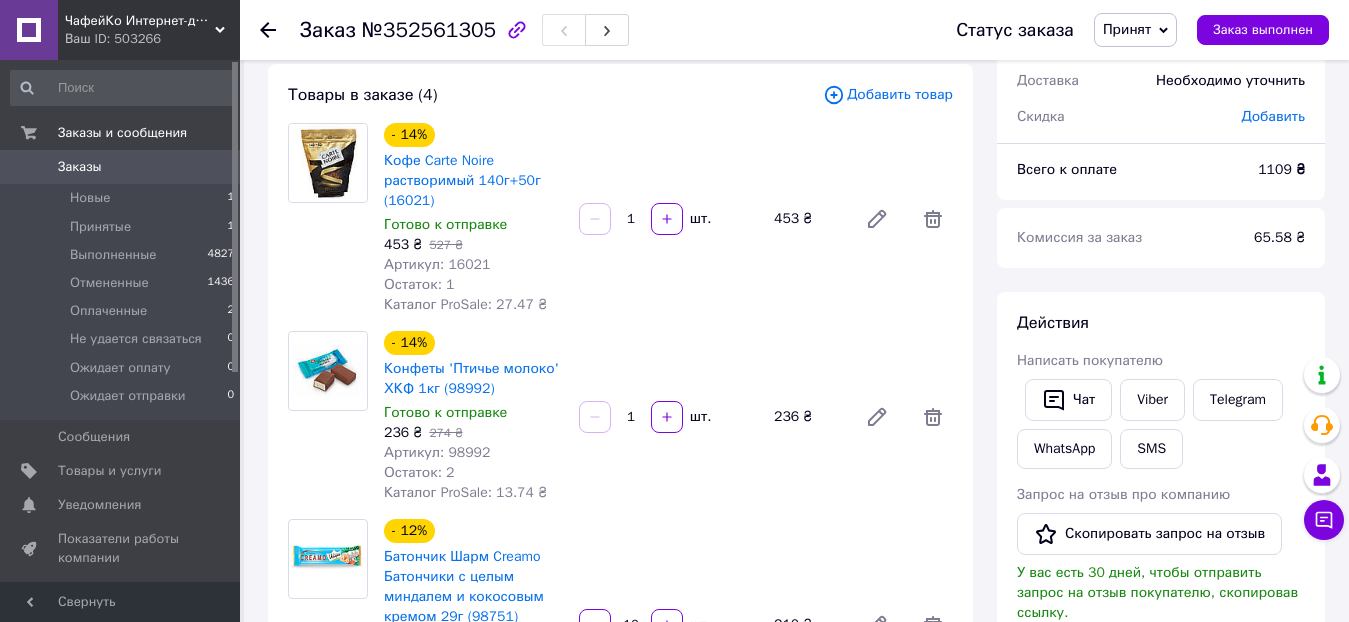 scroll, scrollTop: 0, scrollLeft: 0, axis: both 